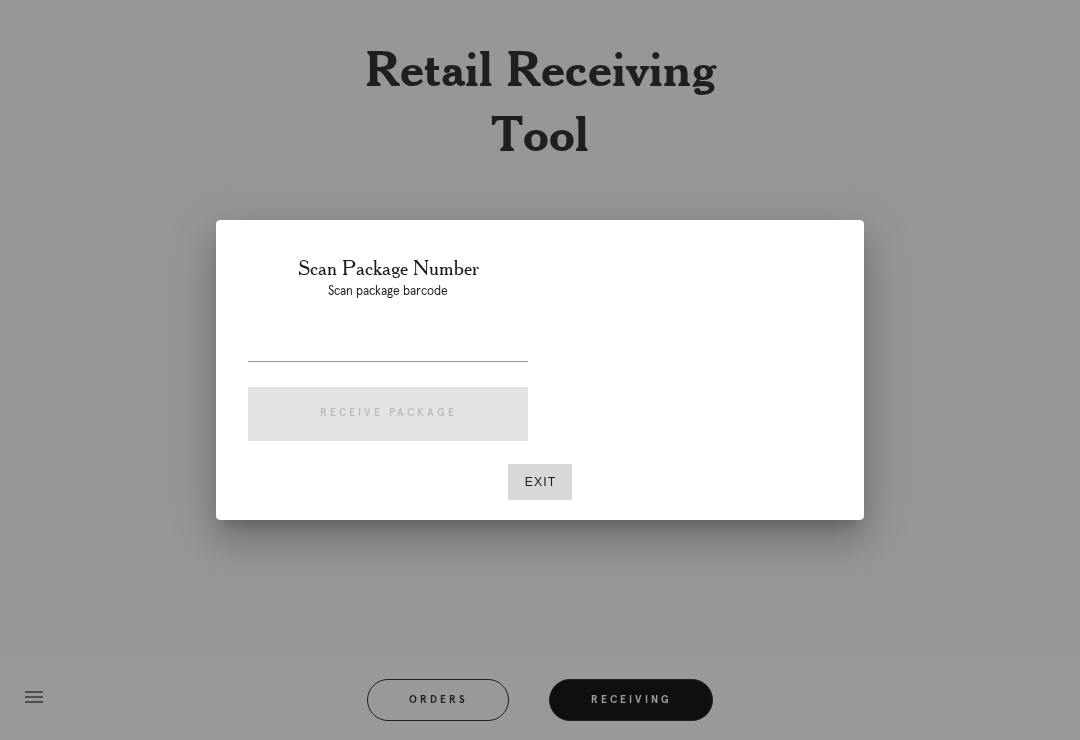 scroll, scrollTop: 32, scrollLeft: 0, axis: vertical 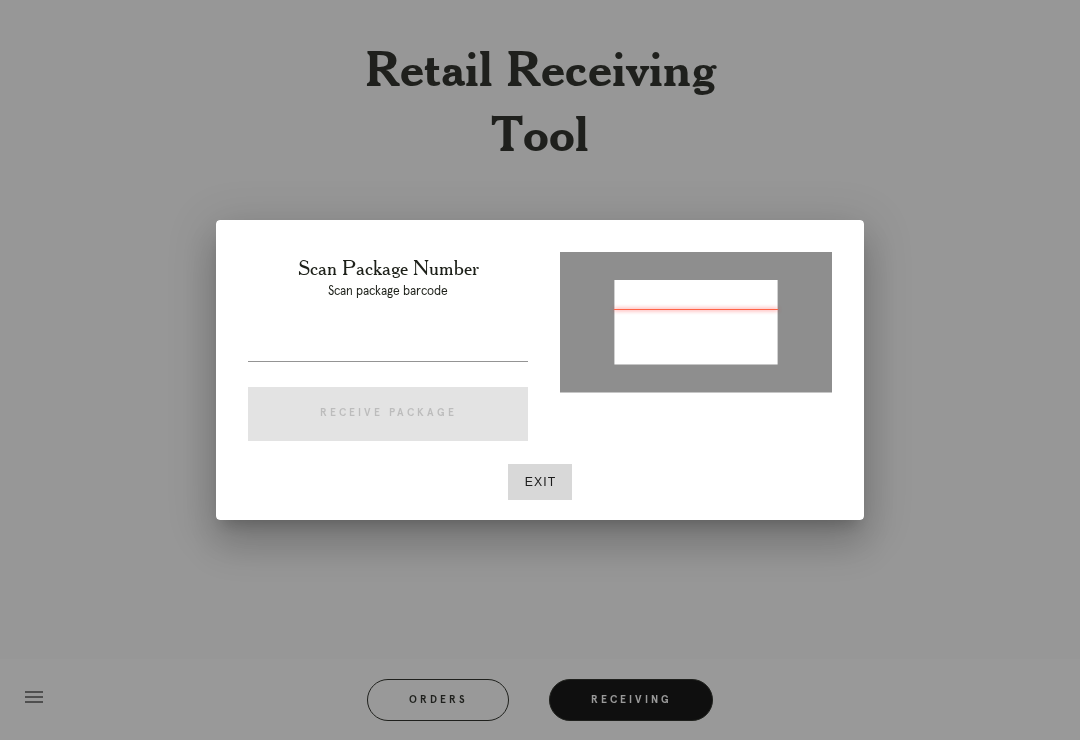 type on "P162943097671668" 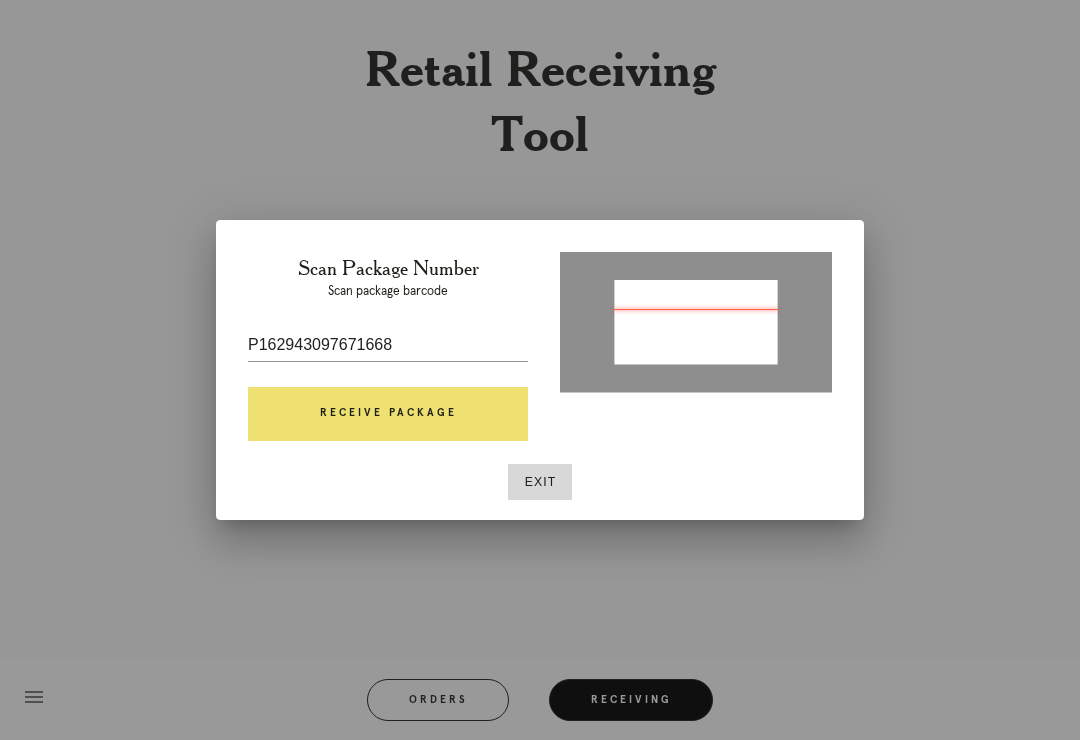 click on "Receive Package" at bounding box center (388, 414) 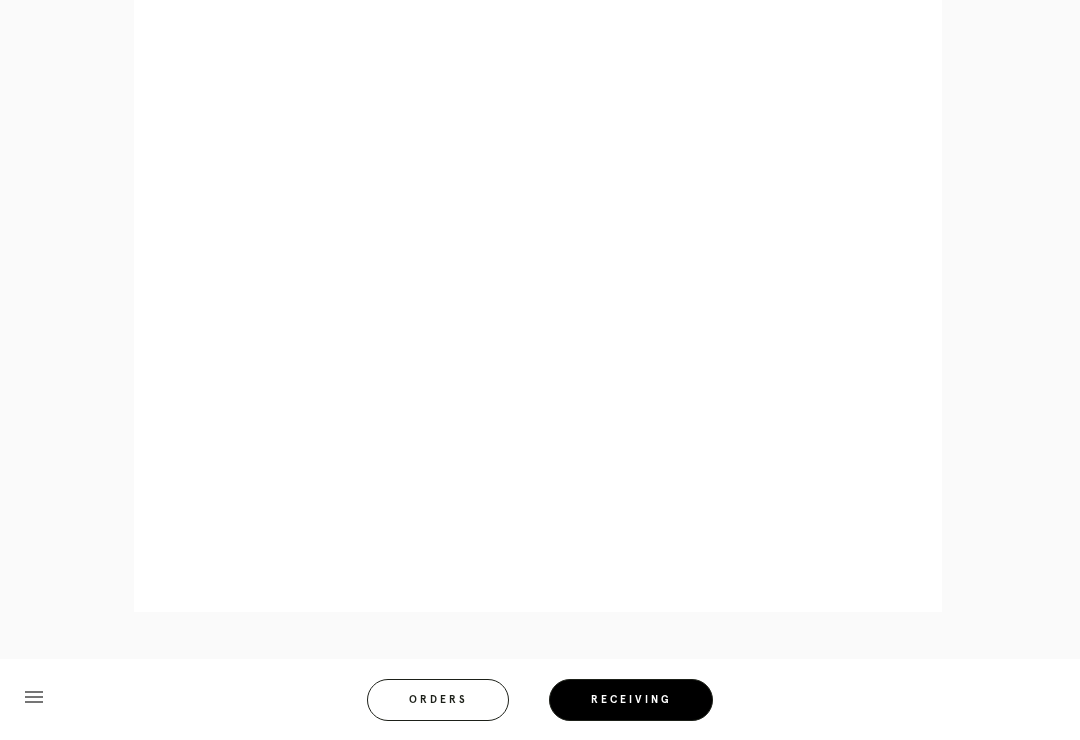 scroll, scrollTop: 858, scrollLeft: 0, axis: vertical 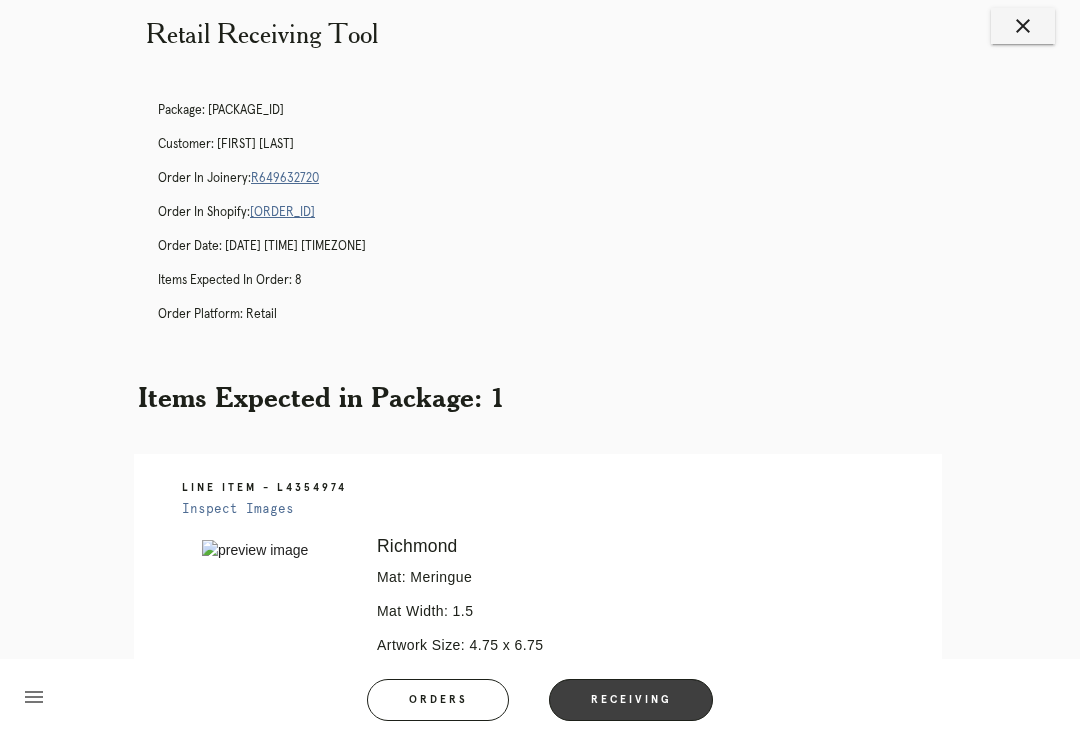 click on "Receiving" at bounding box center (631, 700) 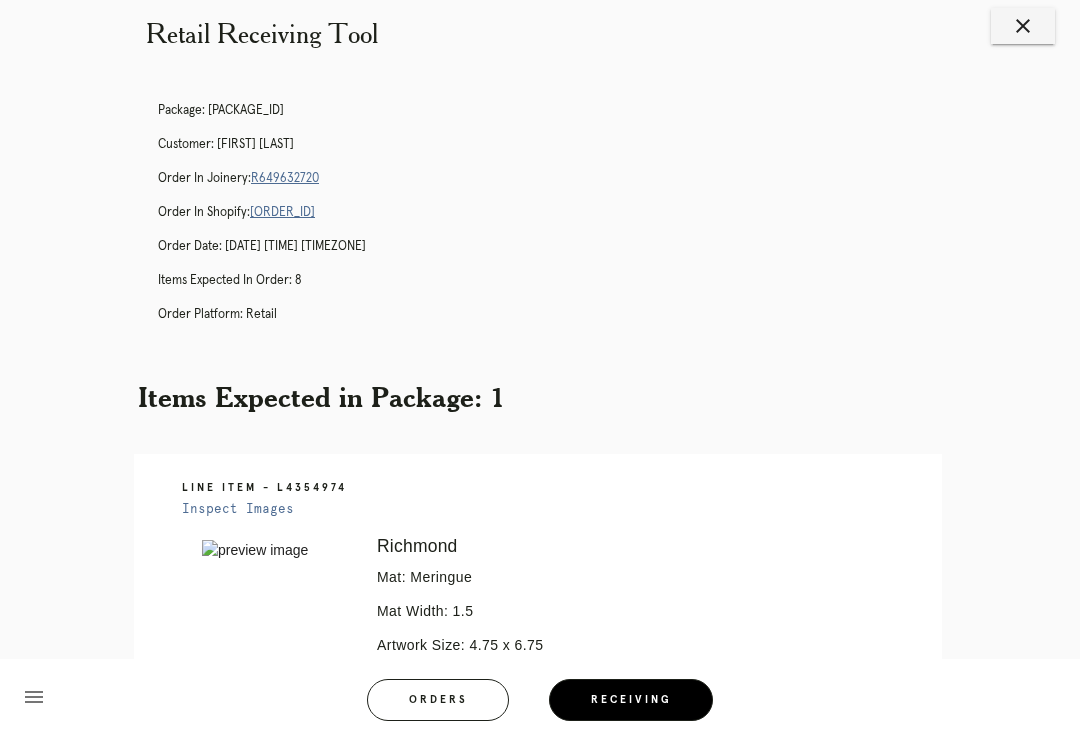 click on "Orders" at bounding box center (438, 700) 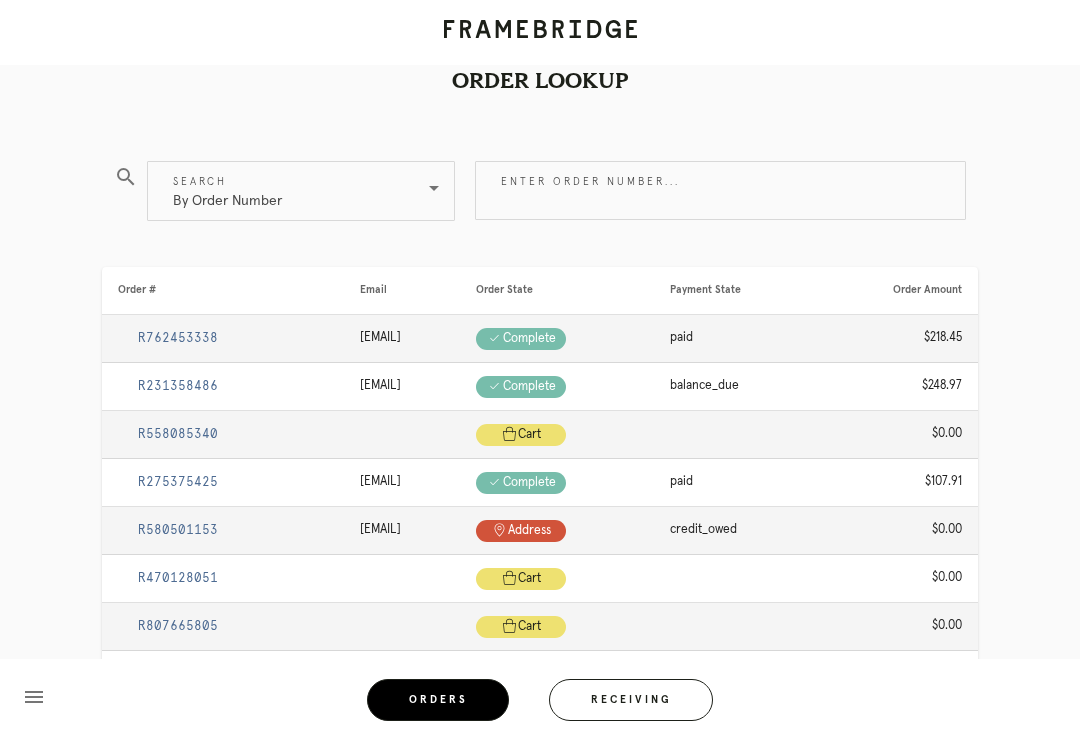 click on "Receiving" at bounding box center [631, 700] 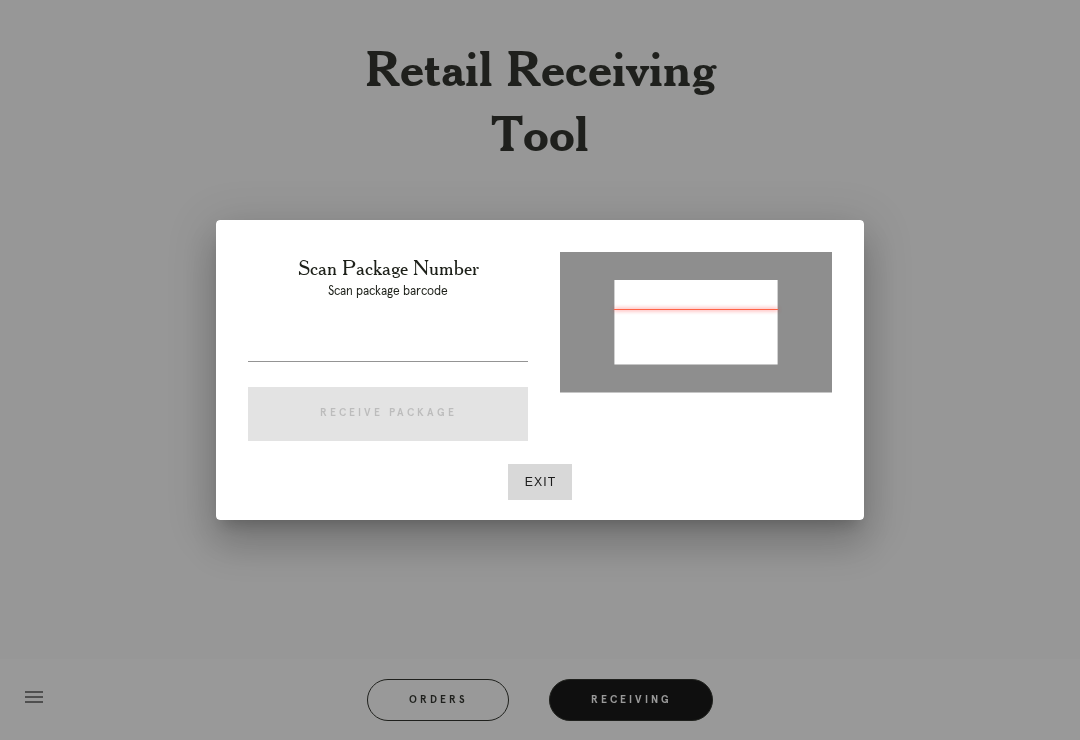type on "[PACKAGE_ID]" 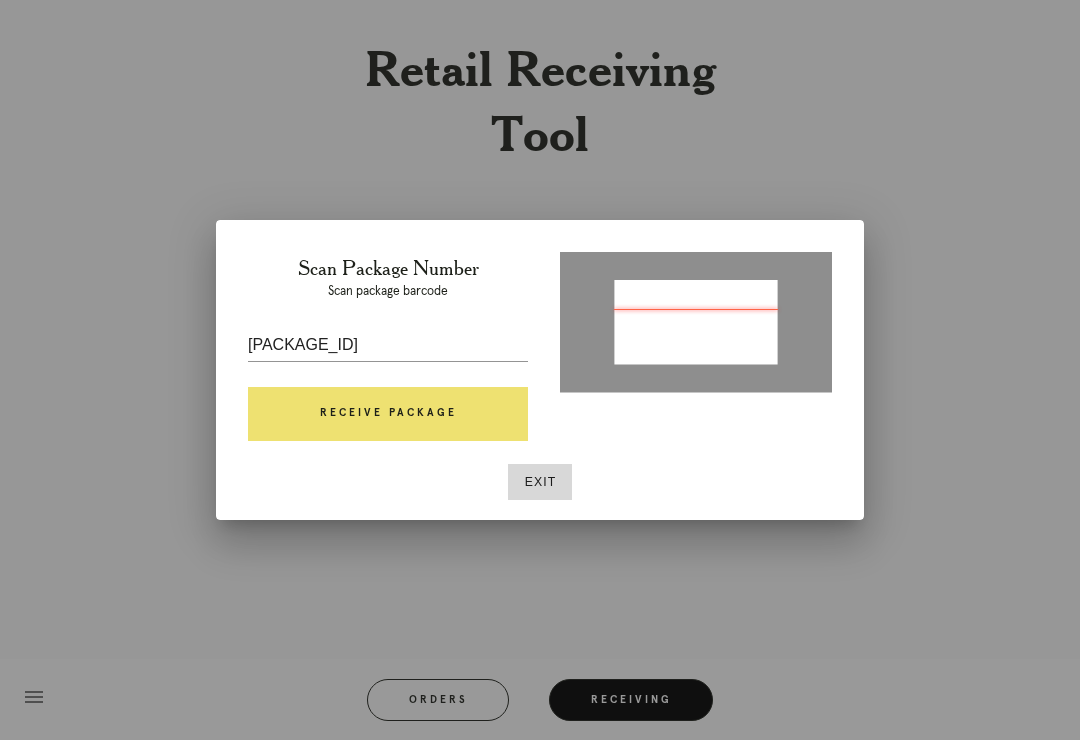 click on "Receive Package" at bounding box center [388, 414] 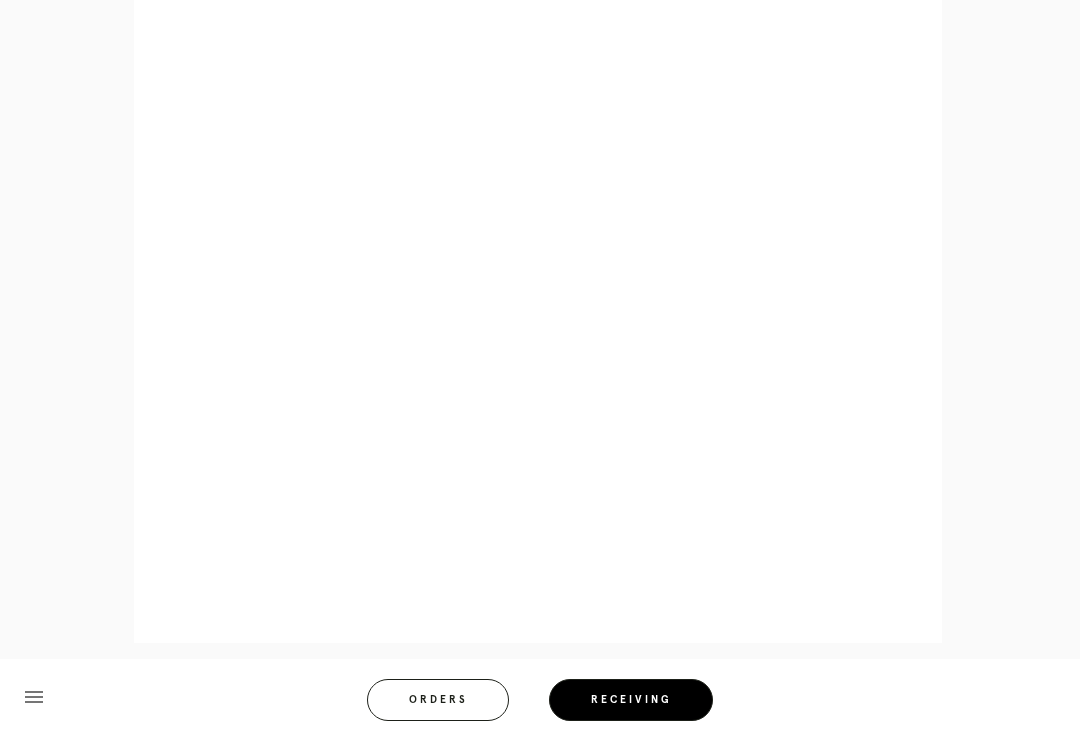 scroll, scrollTop: 858, scrollLeft: 0, axis: vertical 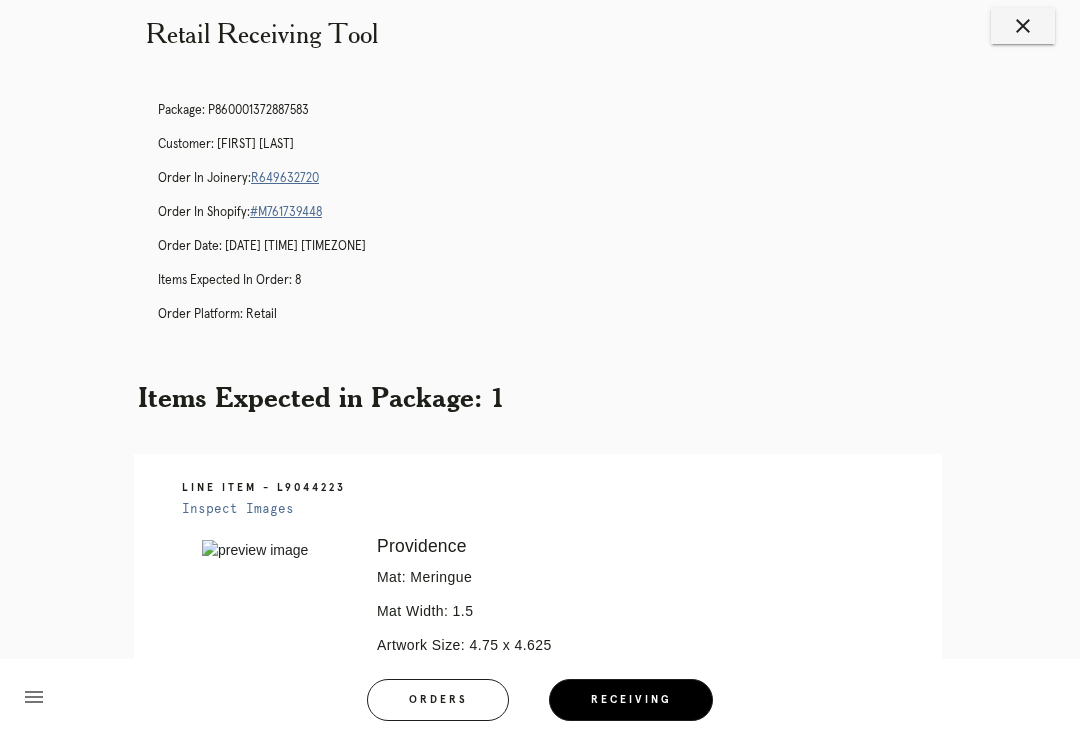 click on "Orders" at bounding box center [438, 700] 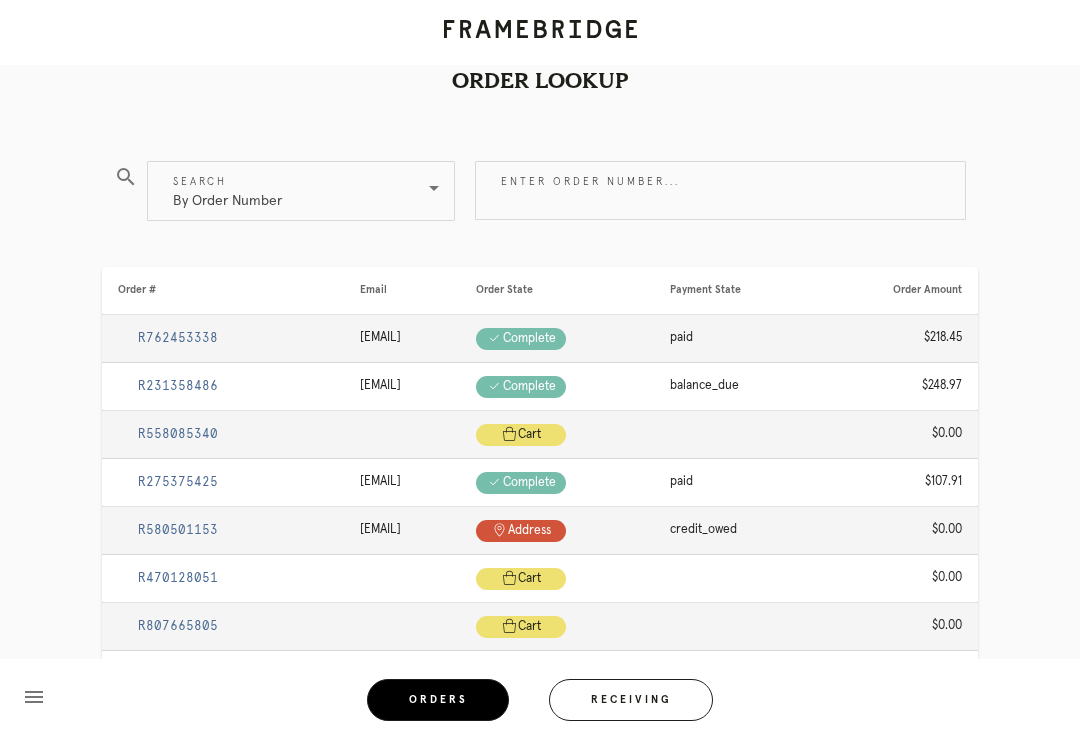 click on "Receiving" at bounding box center (631, 700) 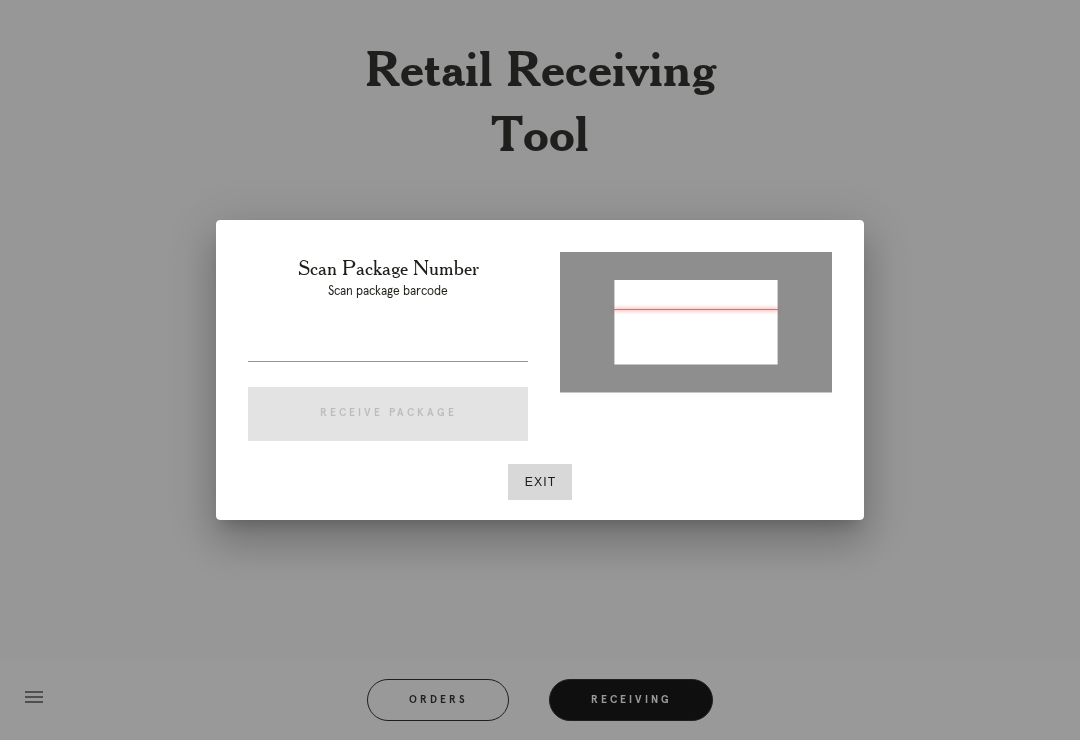 type on "P518227244237364" 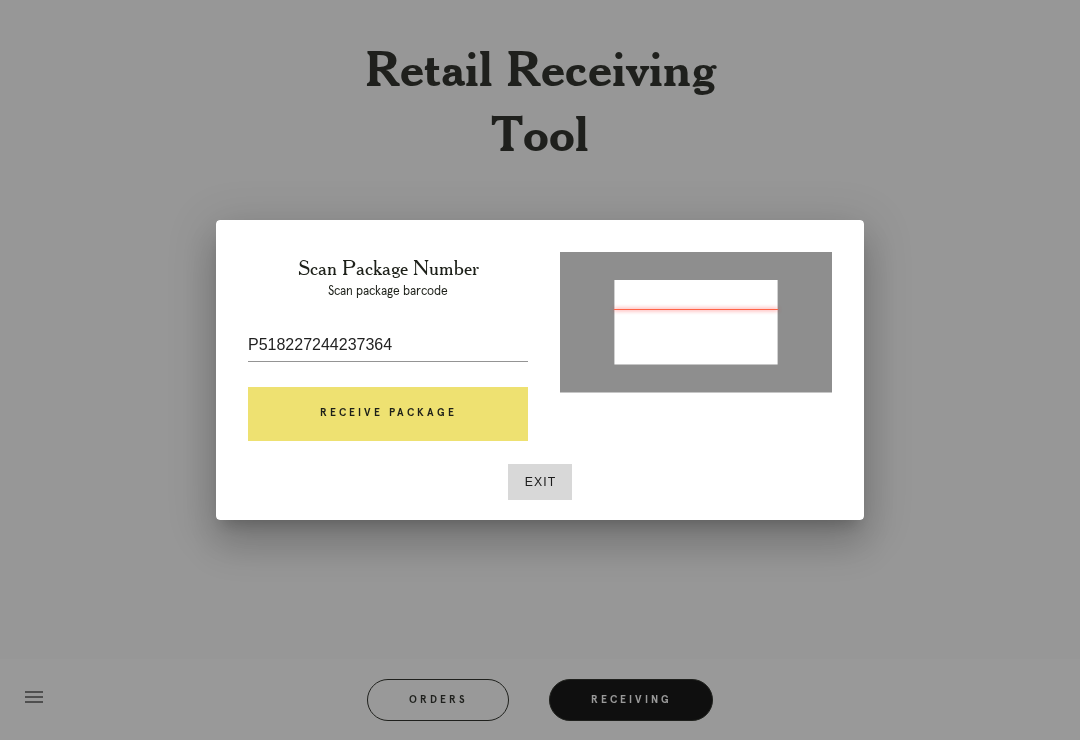 click on "Receive Package" at bounding box center [388, 414] 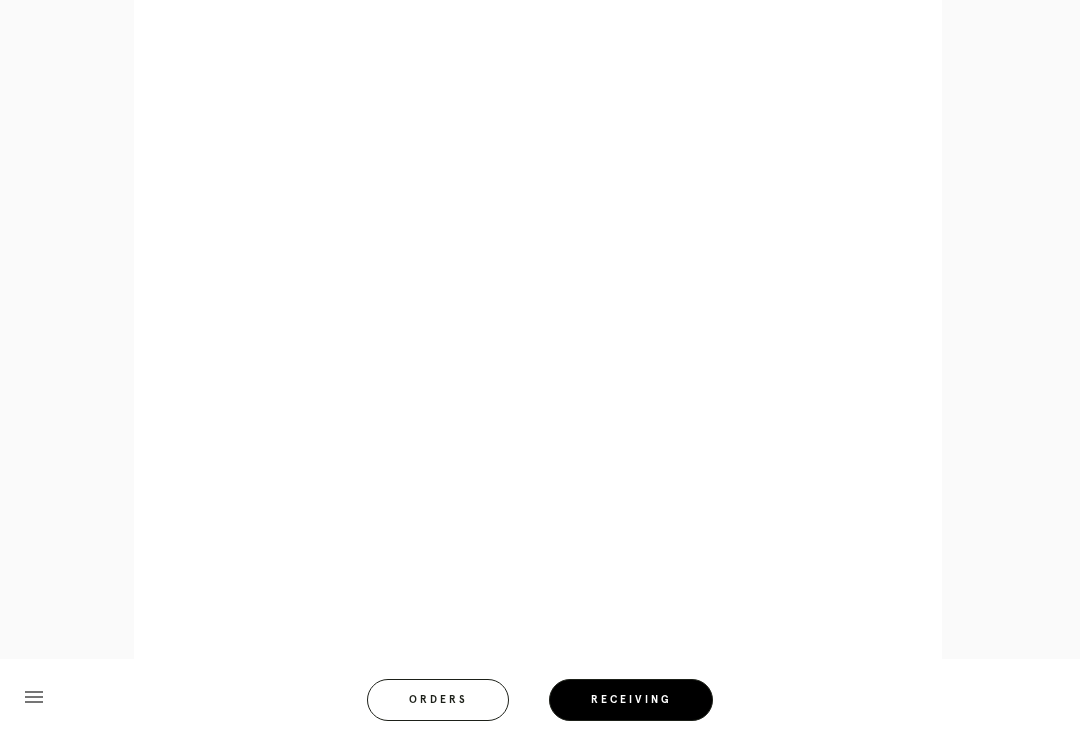 scroll, scrollTop: 858, scrollLeft: 0, axis: vertical 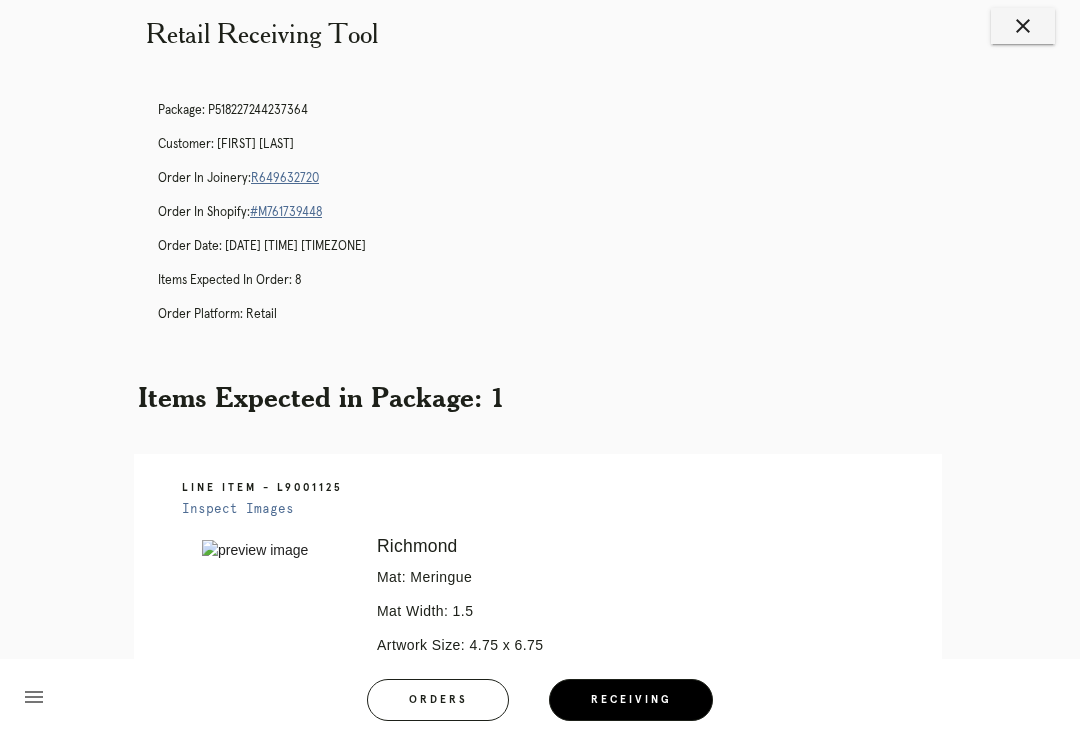 click on "R649632720" at bounding box center [285, 178] 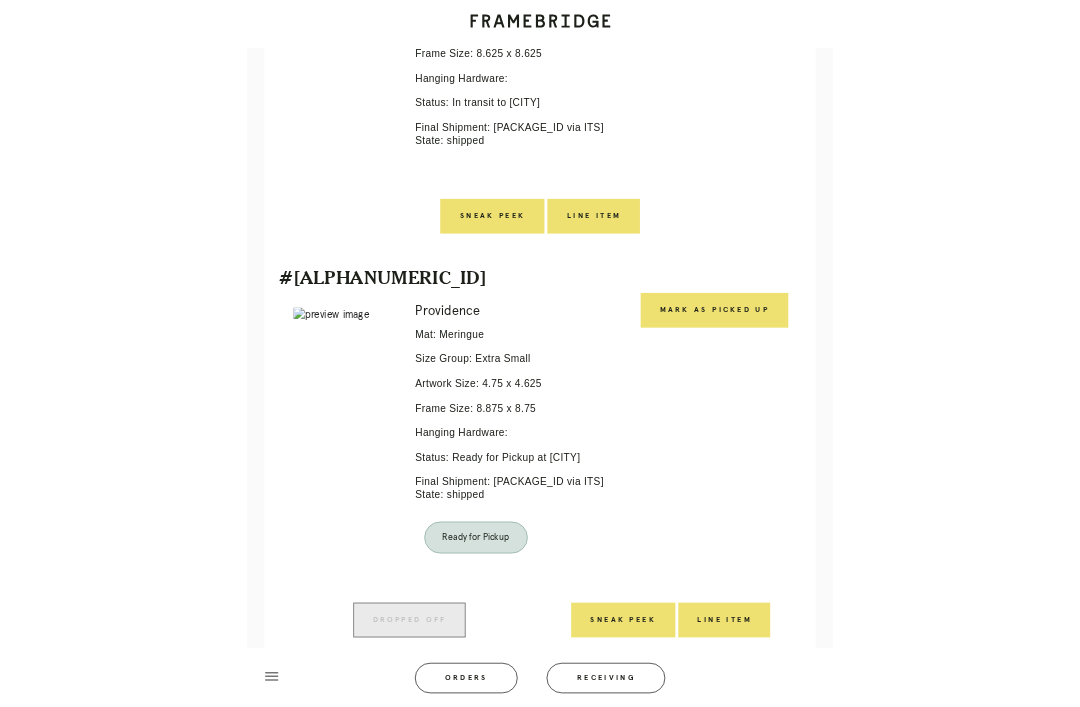 scroll, scrollTop: 4012, scrollLeft: 0, axis: vertical 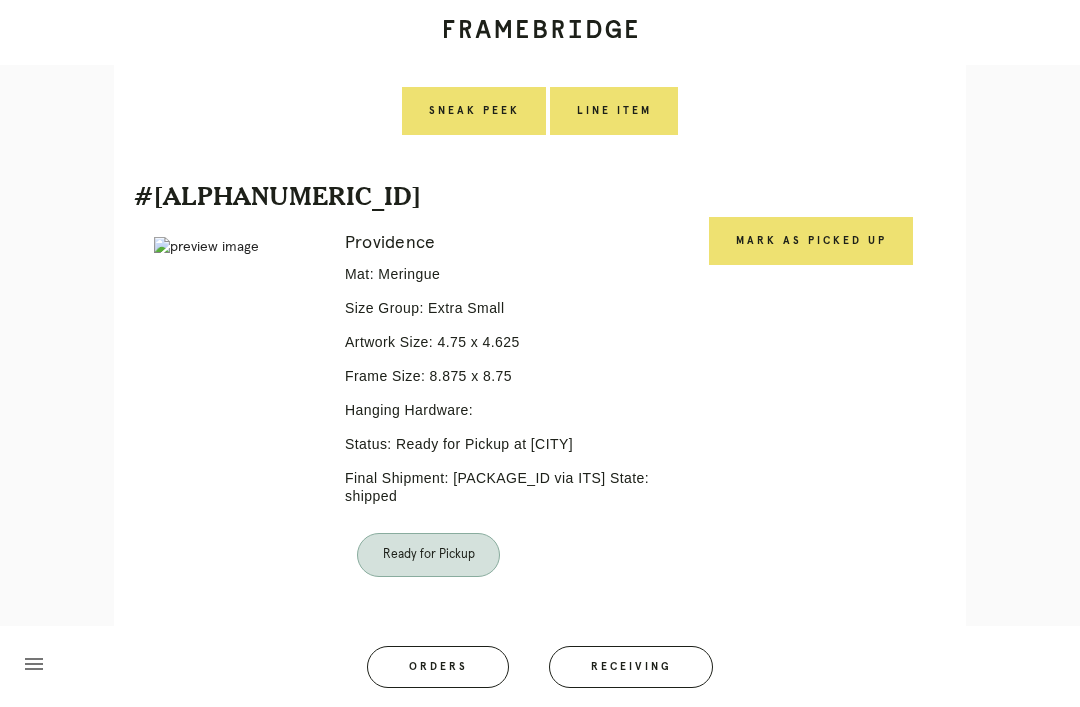 click on "Orders" at bounding box center [438, 667] 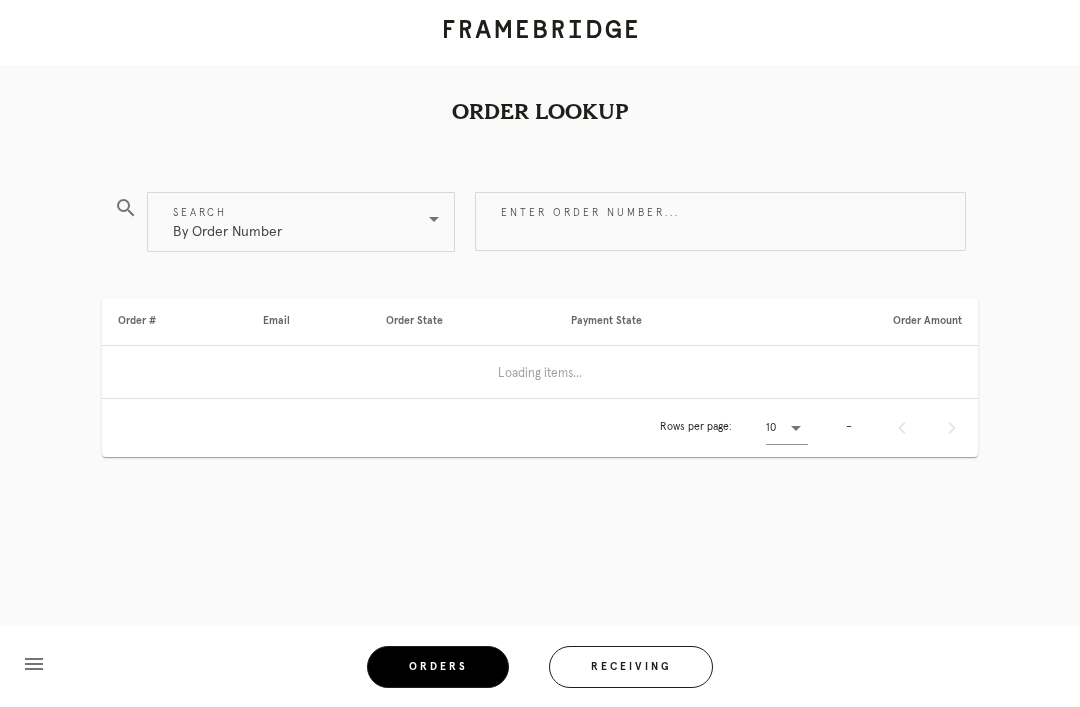 click on "Receiving" at bounding box center [631, 667] 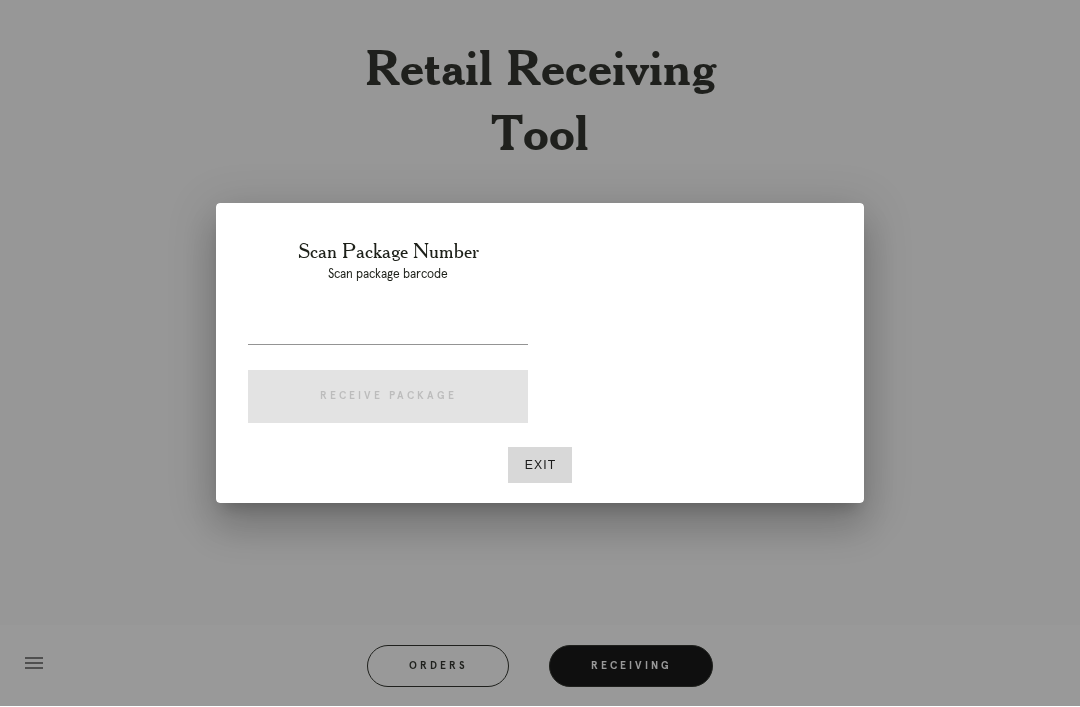 scroll, scrollTop: 64, scrollLeft: 0, axis: vertical 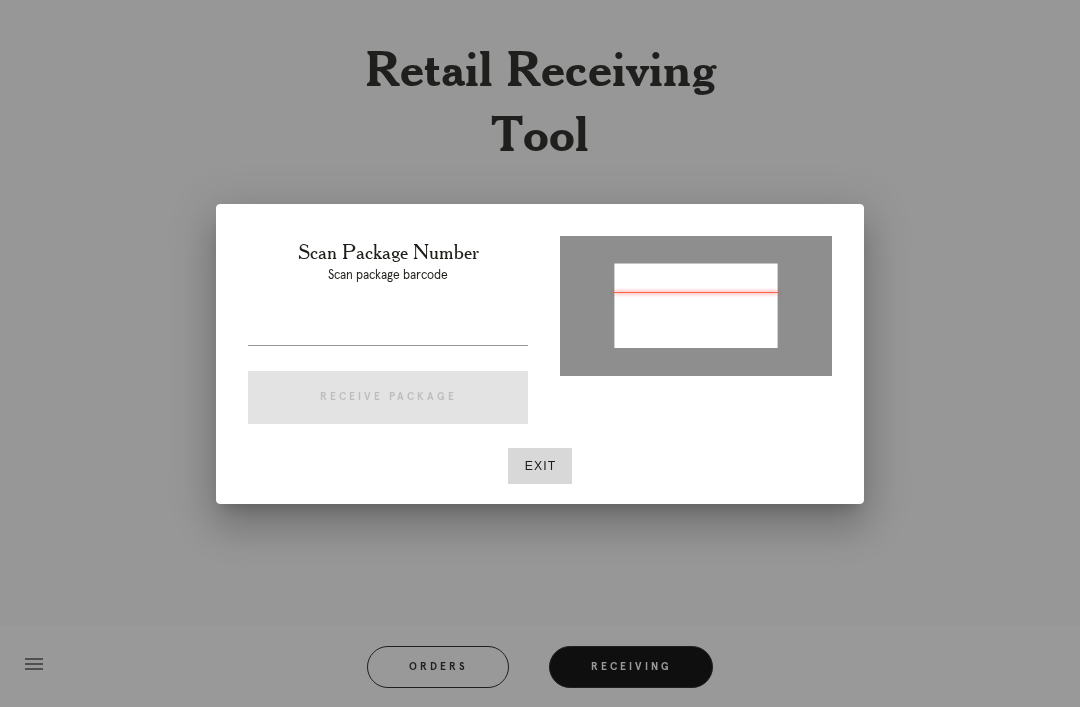 type on "[PACKAGE_ID]" 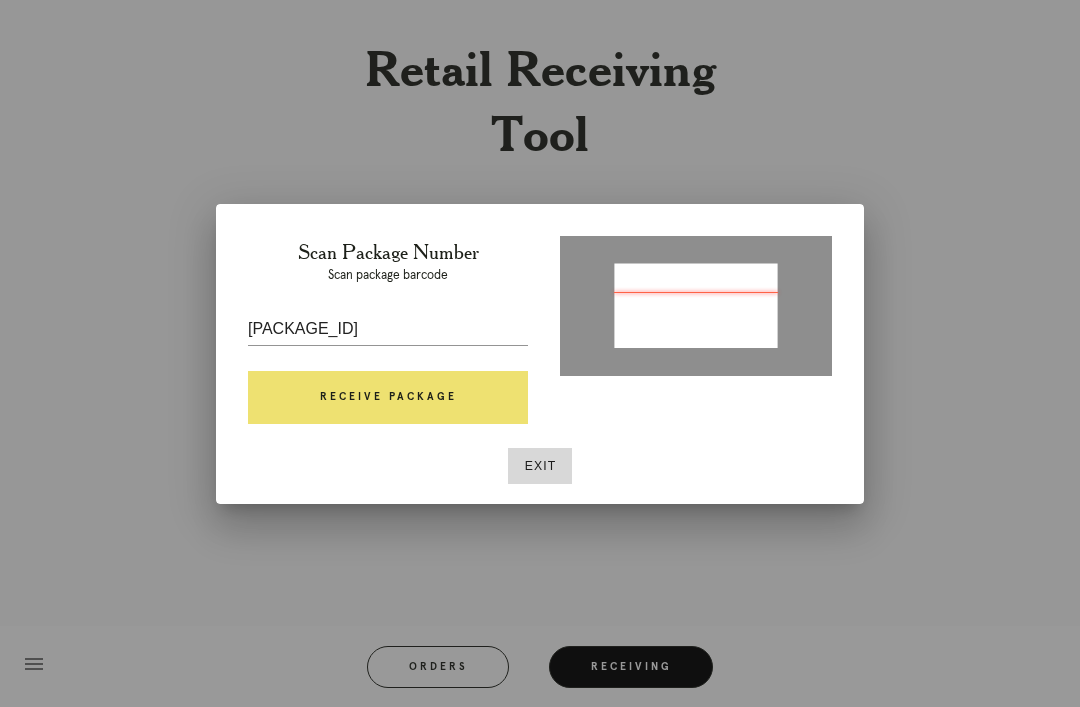 scroll, scrollTop: 60, scrollLeft: 0, axis: vertical 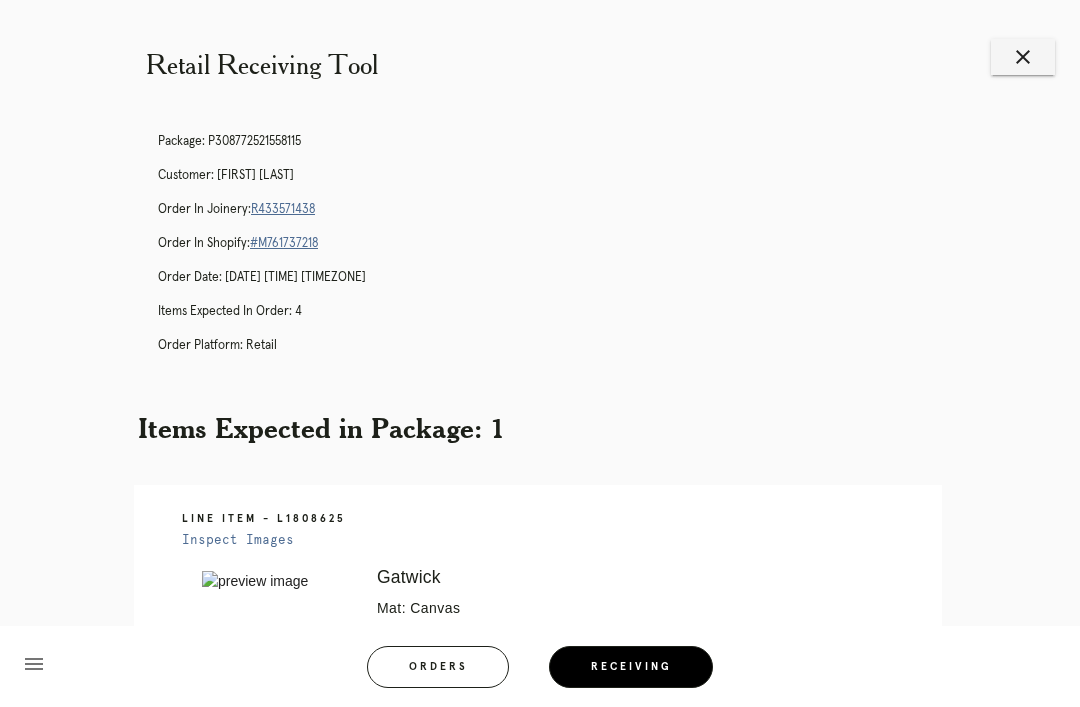 click on "R433571438" at bounding box center [283, 209] 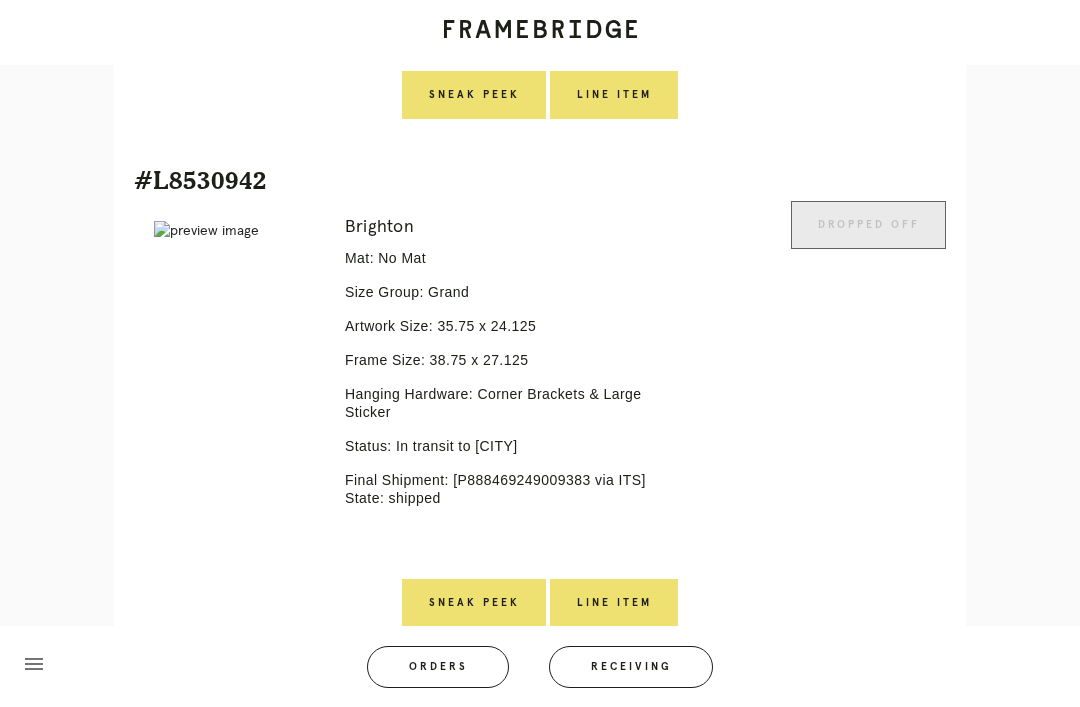 scroll, scrollTop: 1940, scrollLeft: 0, axis: vertical 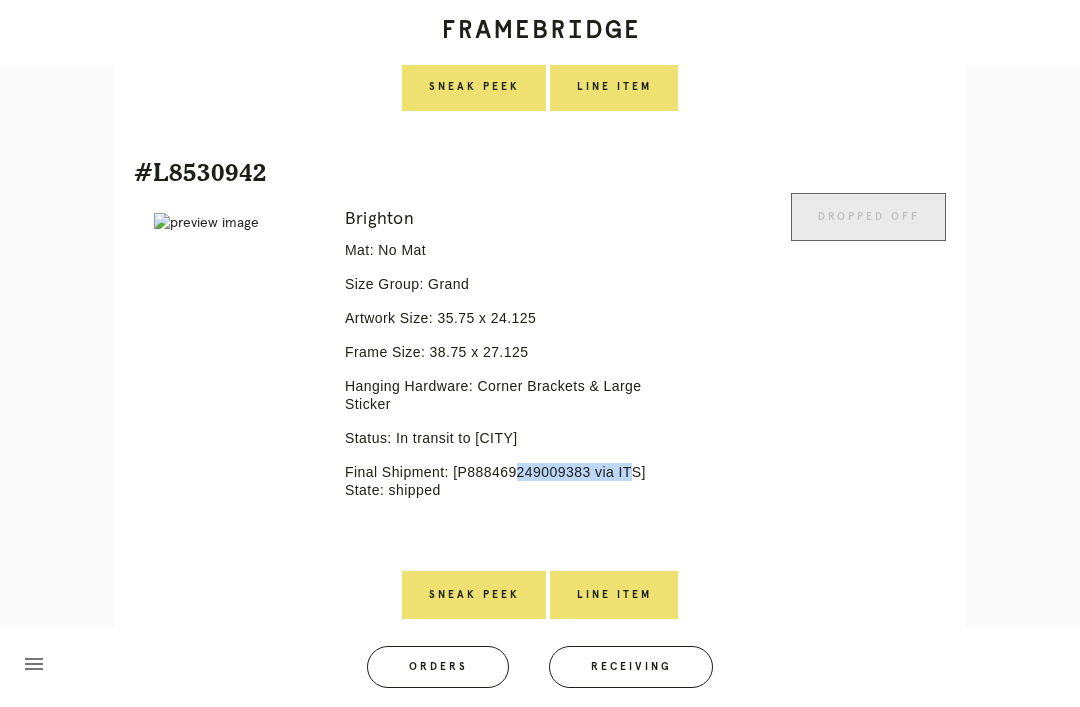 click on "Receiving" at bounding box center [631, 667] 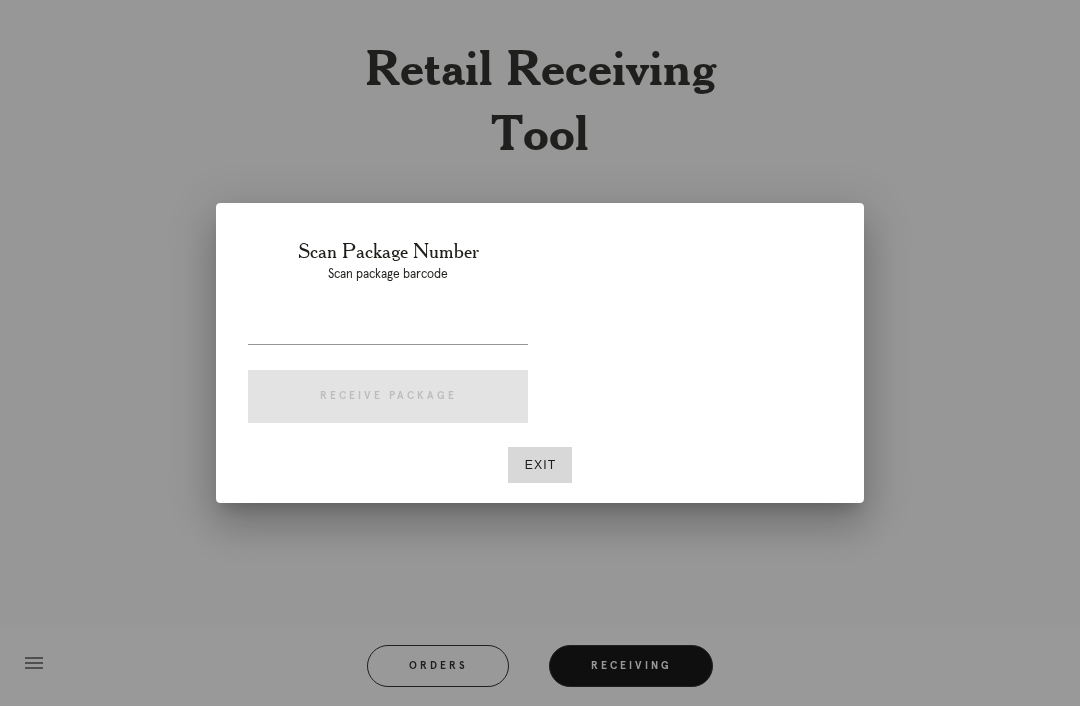 scroll, scrollTop: 64, scrollLeft: 0, axis: vertical 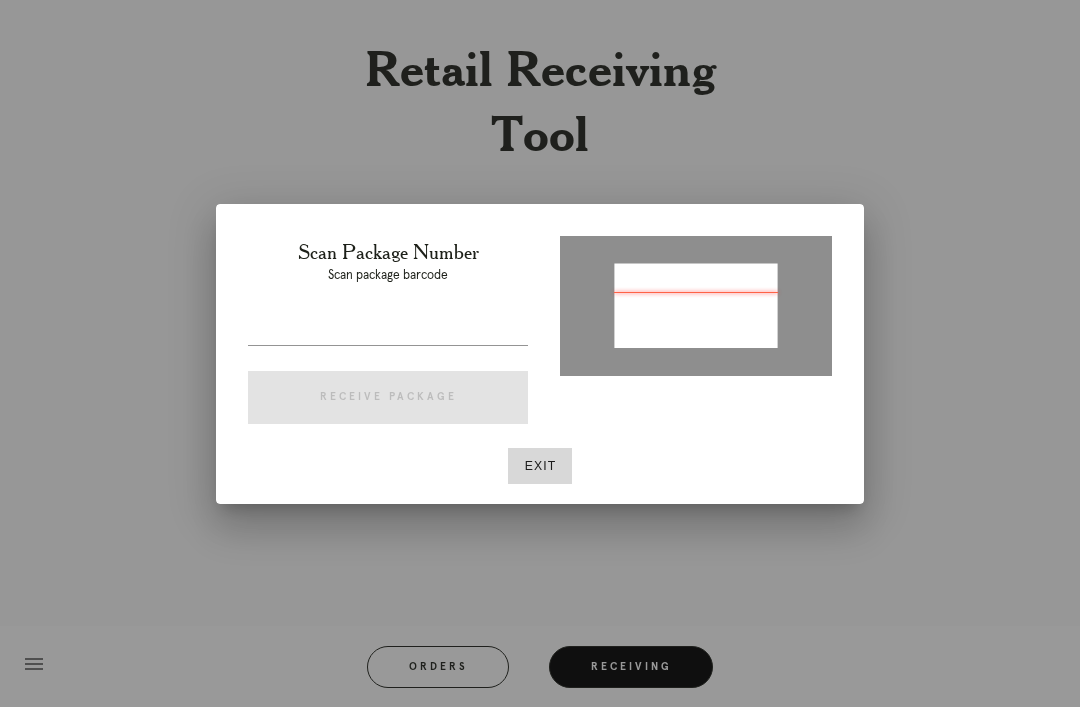 click at bounding box center (388, 329) 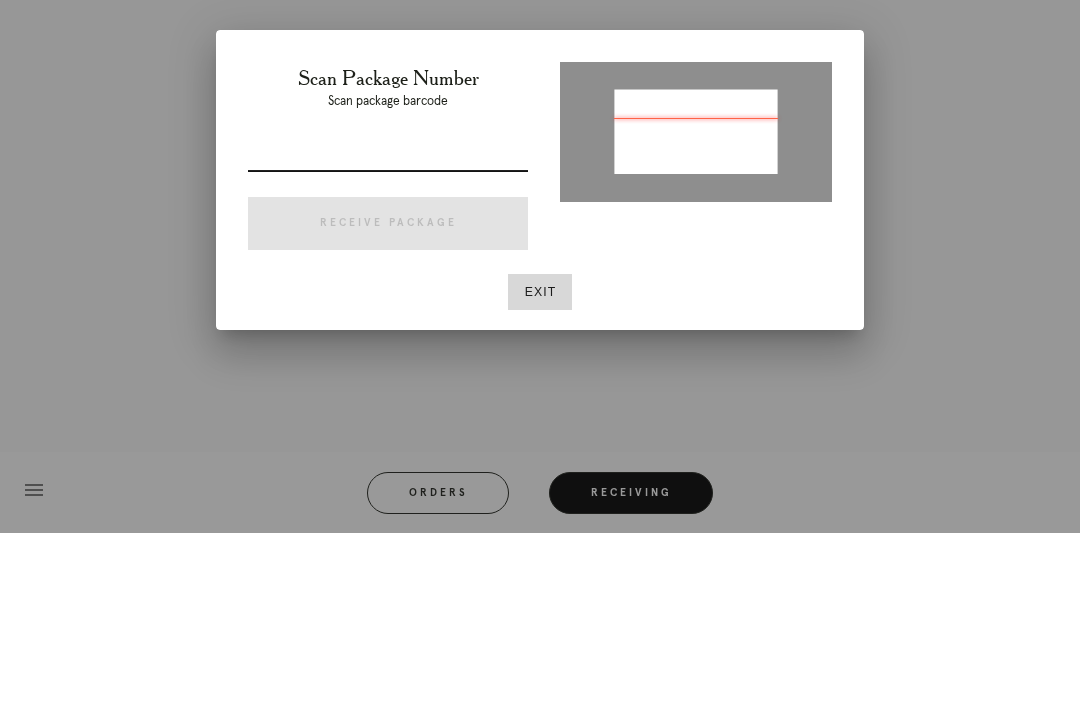 click at bounding box center (388, 329) 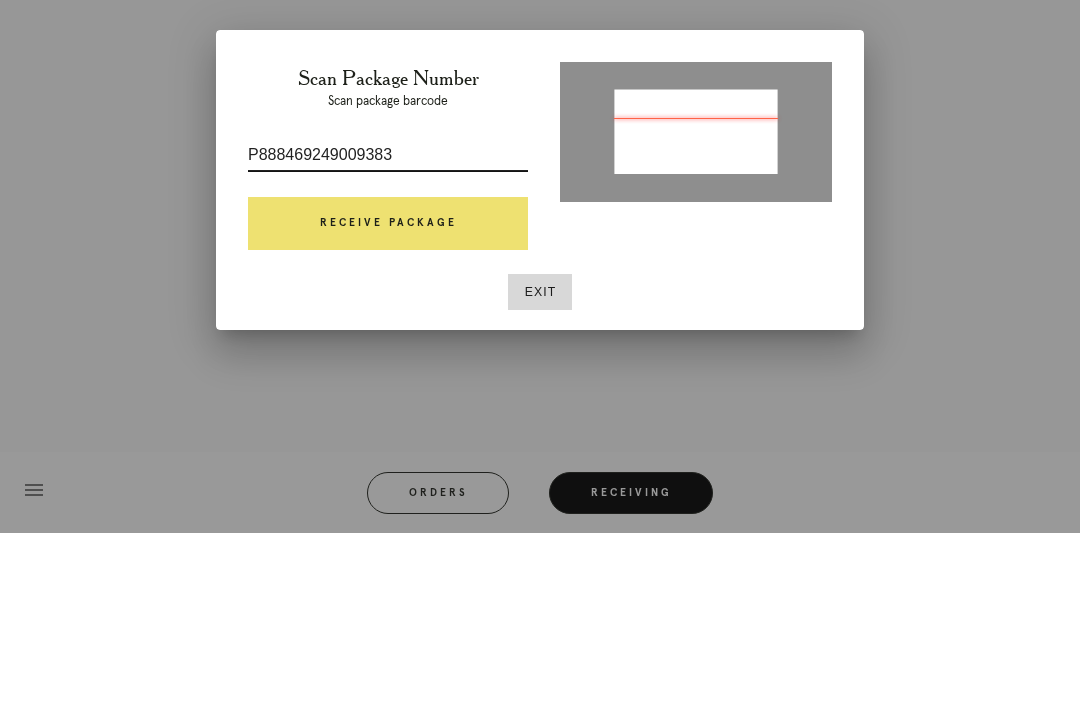 type on "P888469249009383" 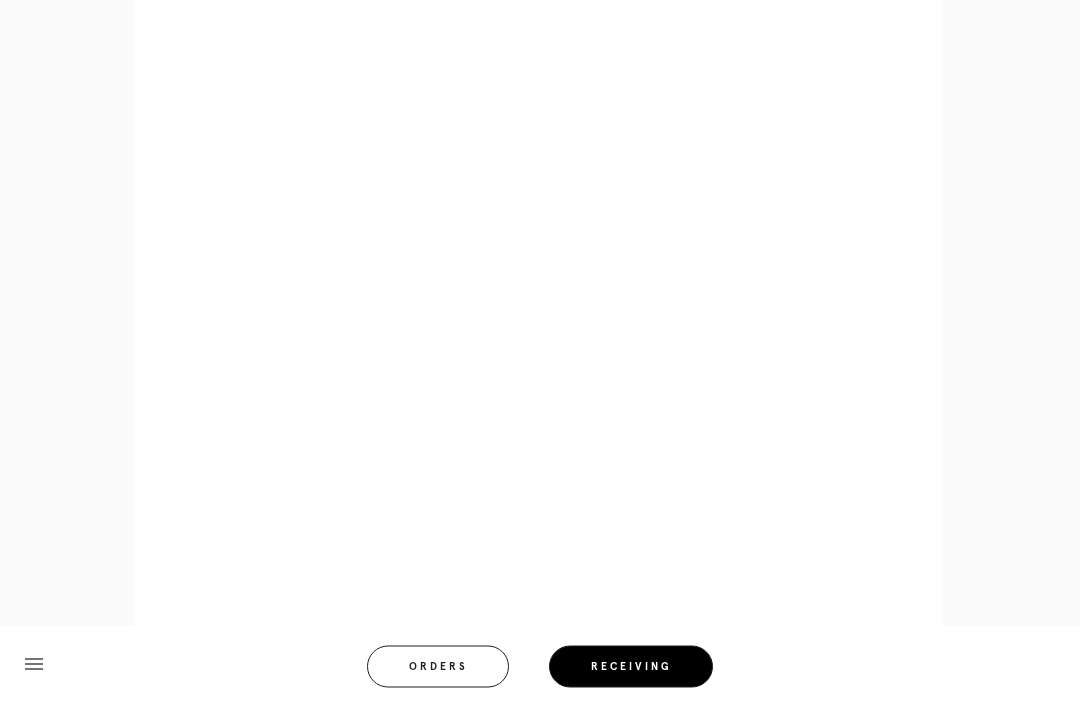 scroll, scrollTop: 774, scrollLeft: 0, axis: vertical 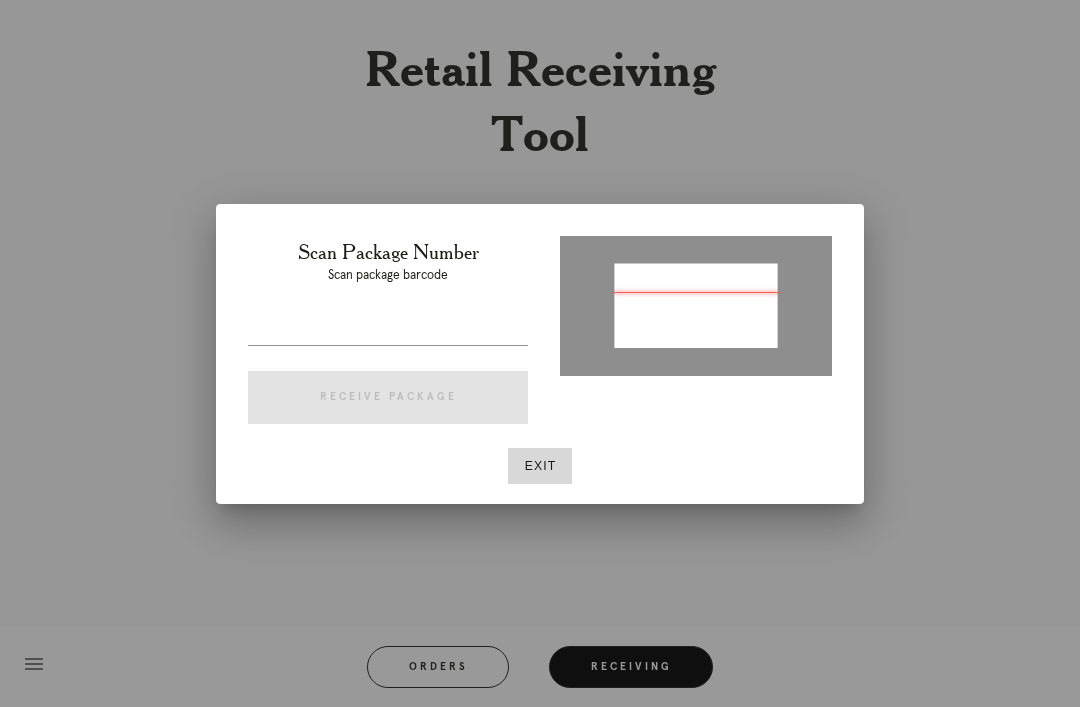 click at bounding box center [388, 329] 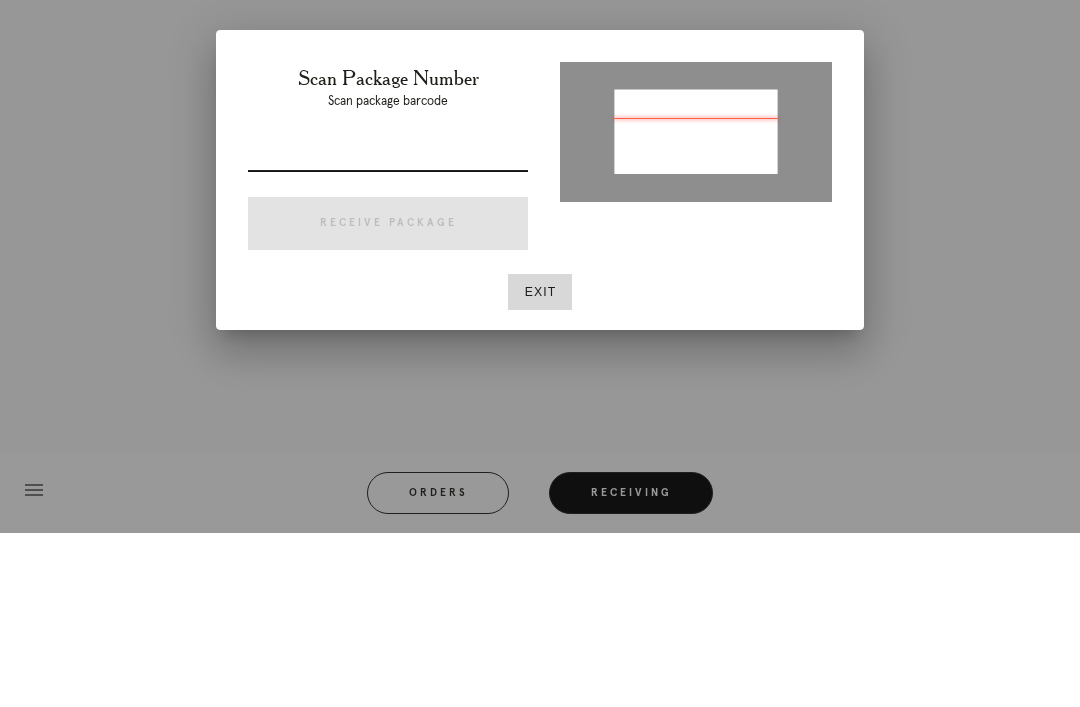 paste on "P888469249009383" 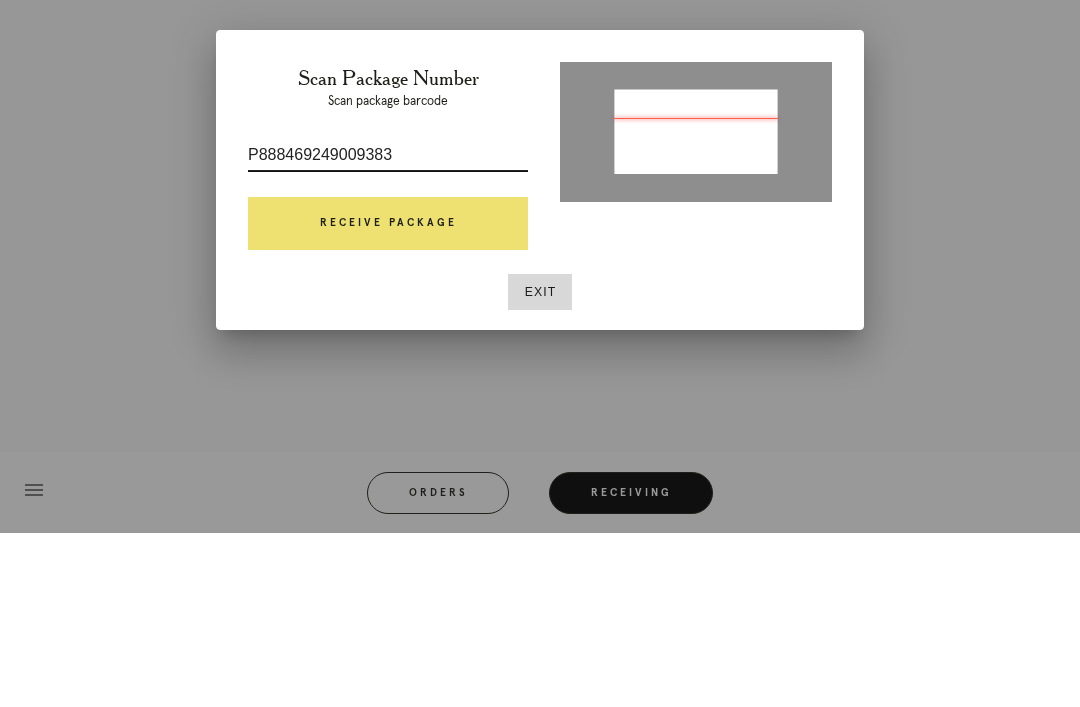 type on "P888469249009383" 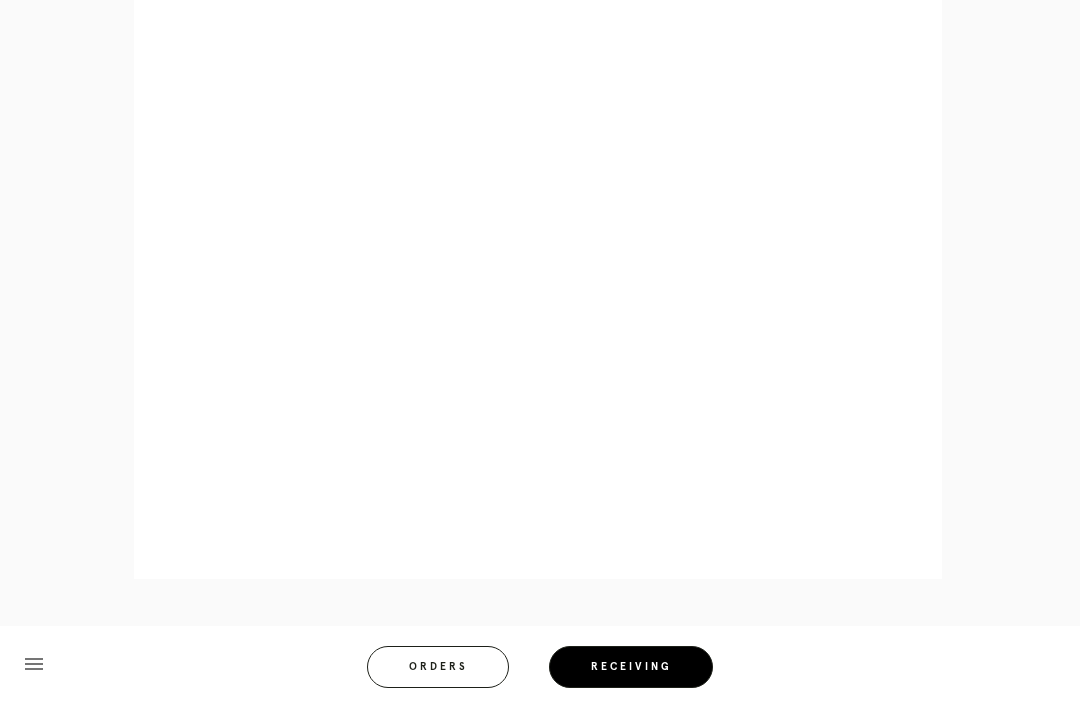 scroll, scrollTop: 946, scrollLeft: 0, axis: vertical 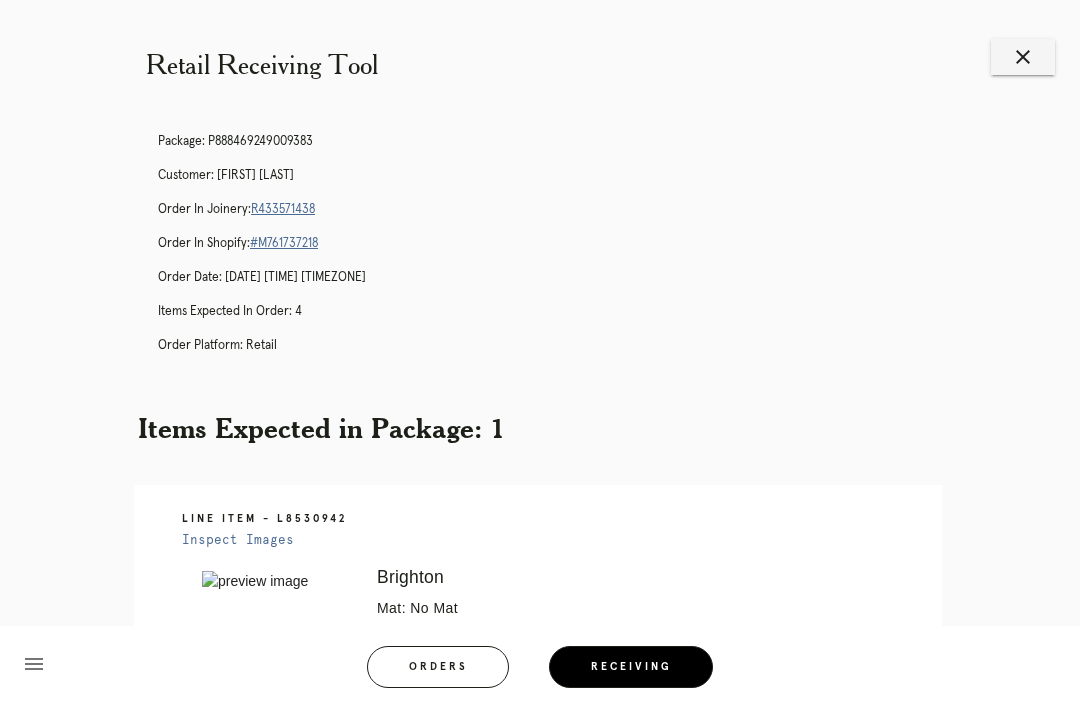 click on "Package: P888469249009383   Customer: [FIRST] [LAST]
Order in Joinery:
R433571438
Order in Shopify:
#M761737218
Order Date:
[DATE]  [TIME] [TIMEZONE]
Items Expected in Order: 4   Order Platform: retail" at bounding box center [560, 252] 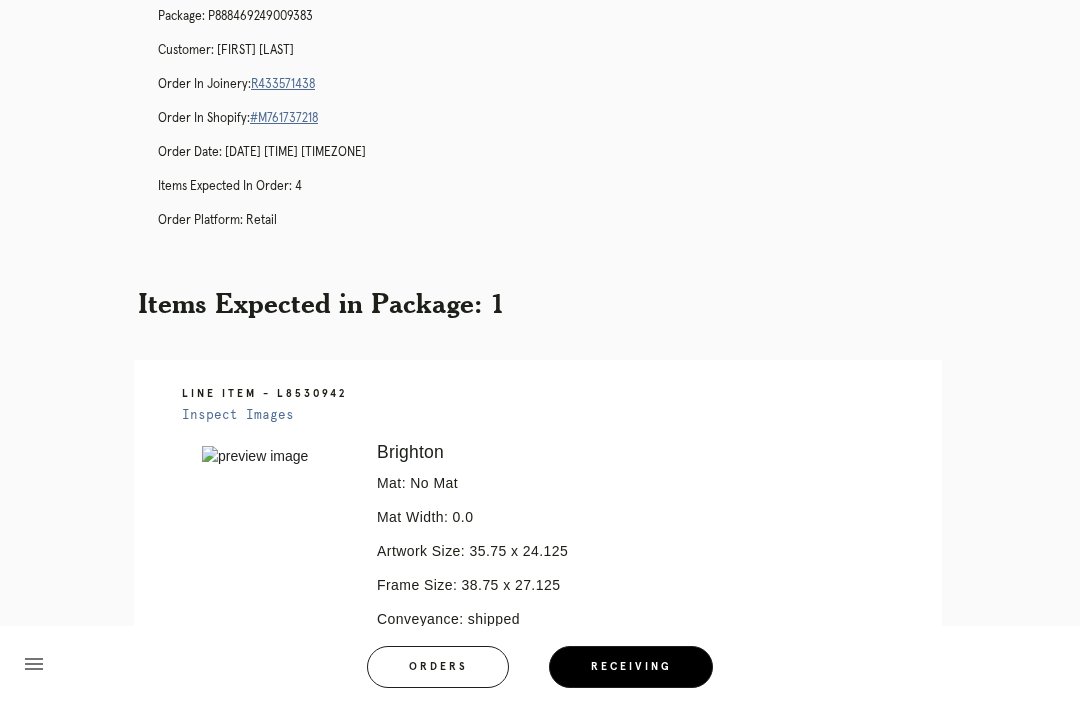 scroll, scrollTop: 0, scrollLeft: 0, axis: both 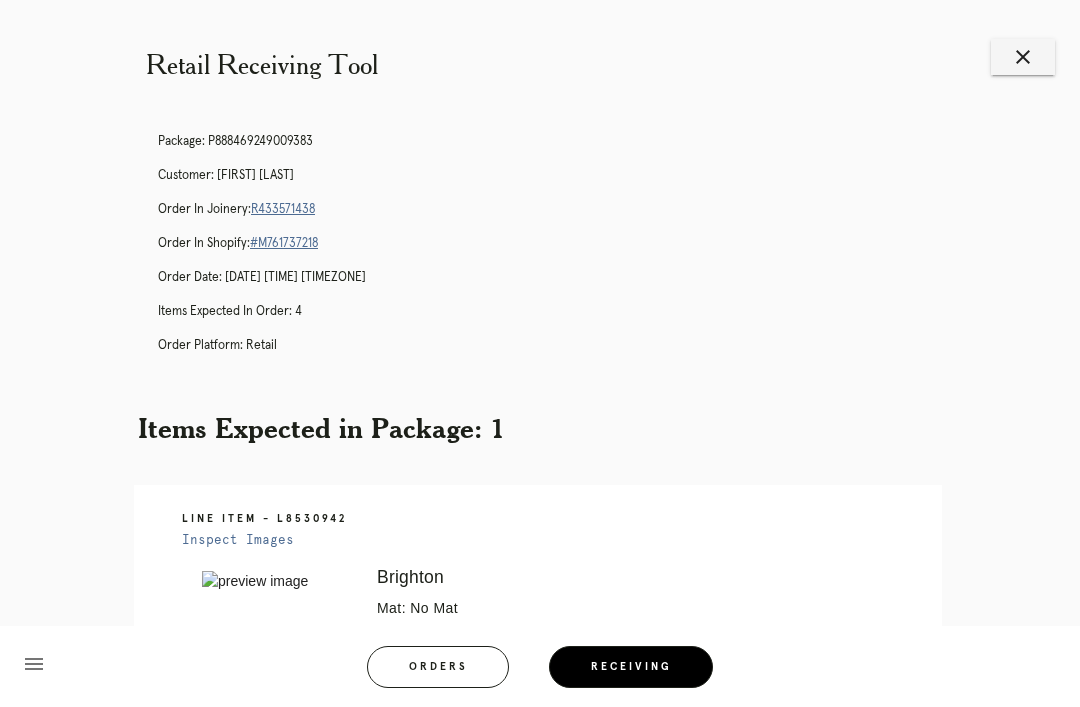 click on "R433571438" at bounding box center [283, 209] 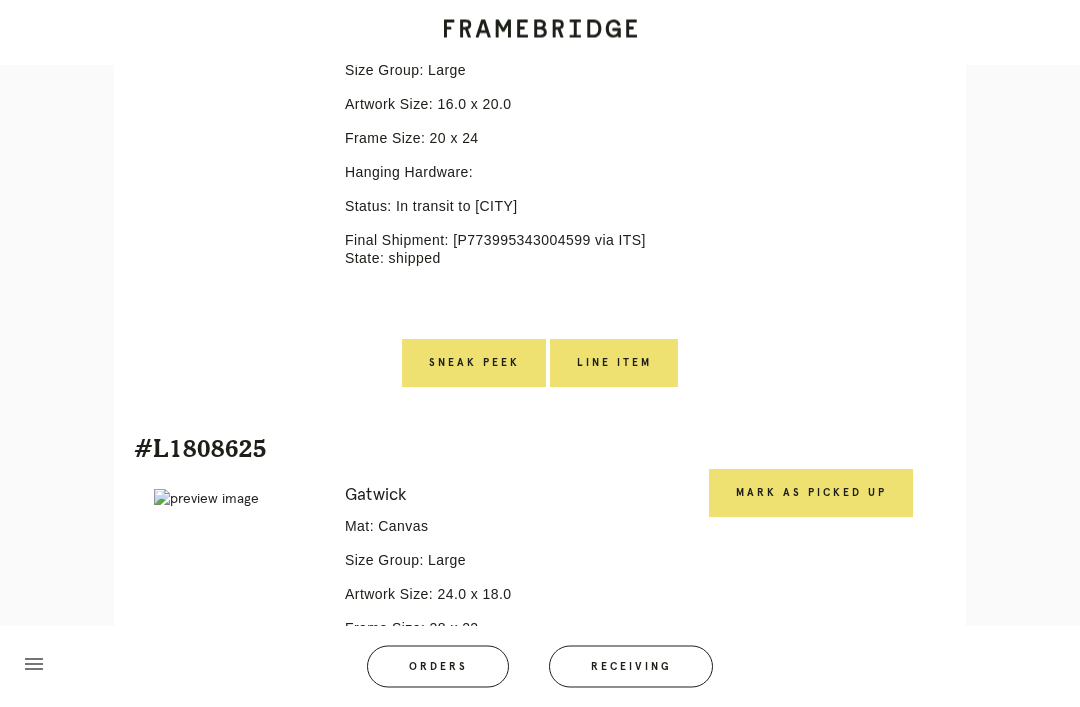 scroll, scrollTop: 620, scrollLeft: 0, axis: vertical 